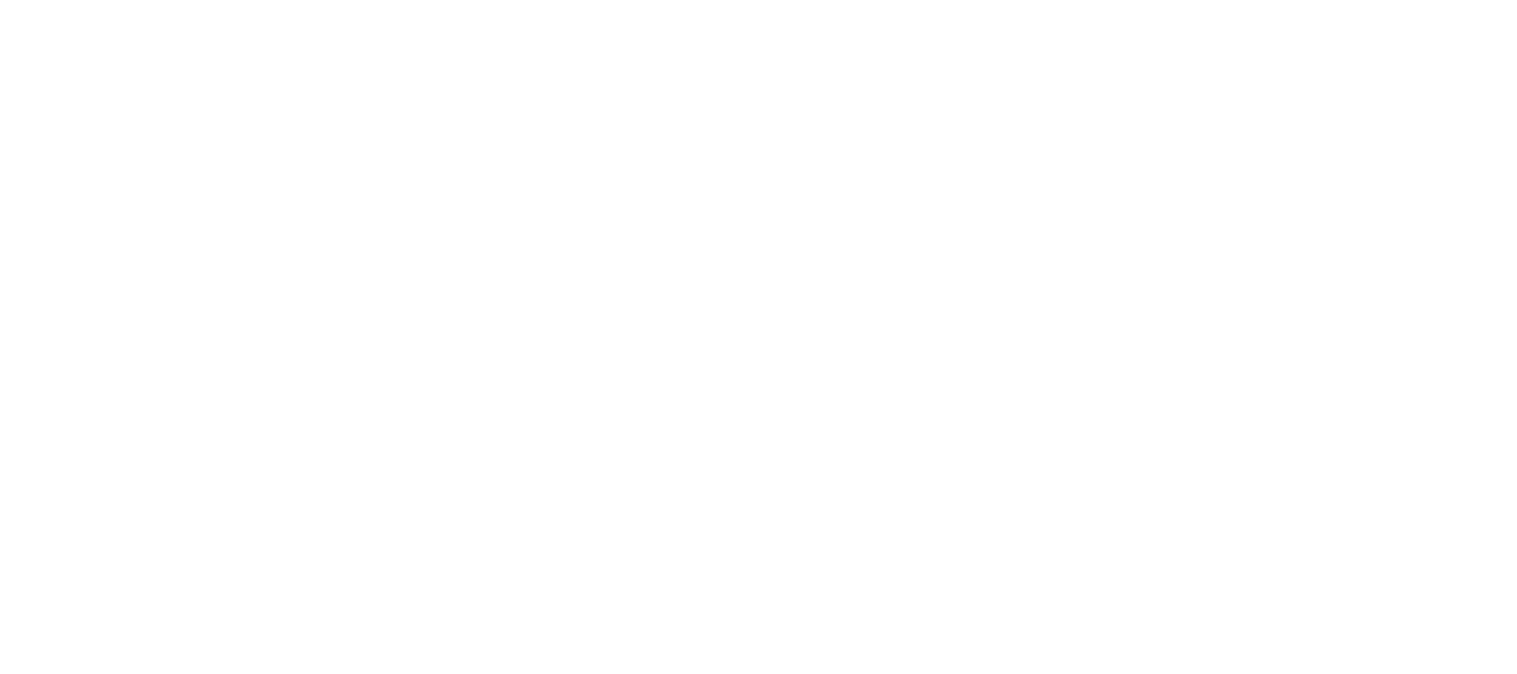 scroll, scrollTop: 0, scrollLeft: 0, axis: both 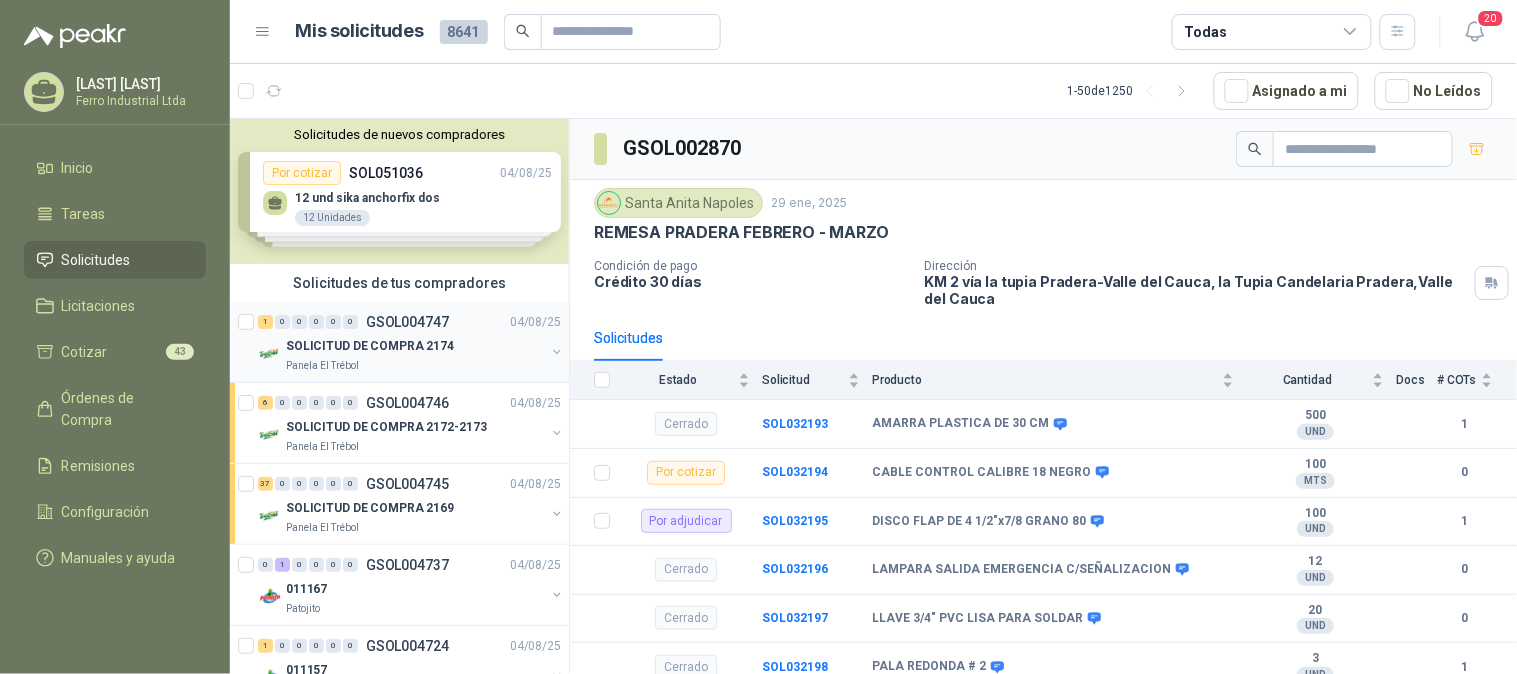 click on "SOLICITUD DE COMPRA 2174" at bounding box center (415, 346) 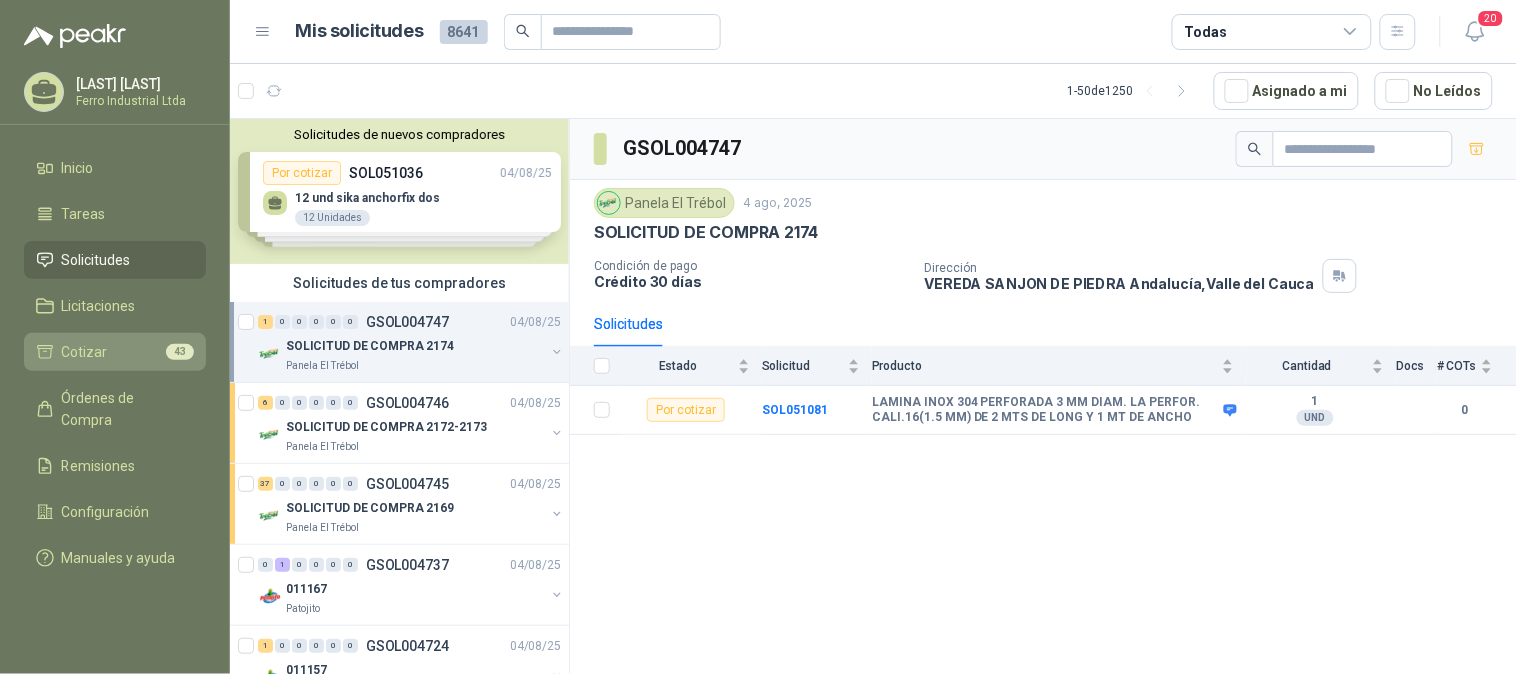 click on "Cotizar 43" at bounding box center [115, 352] 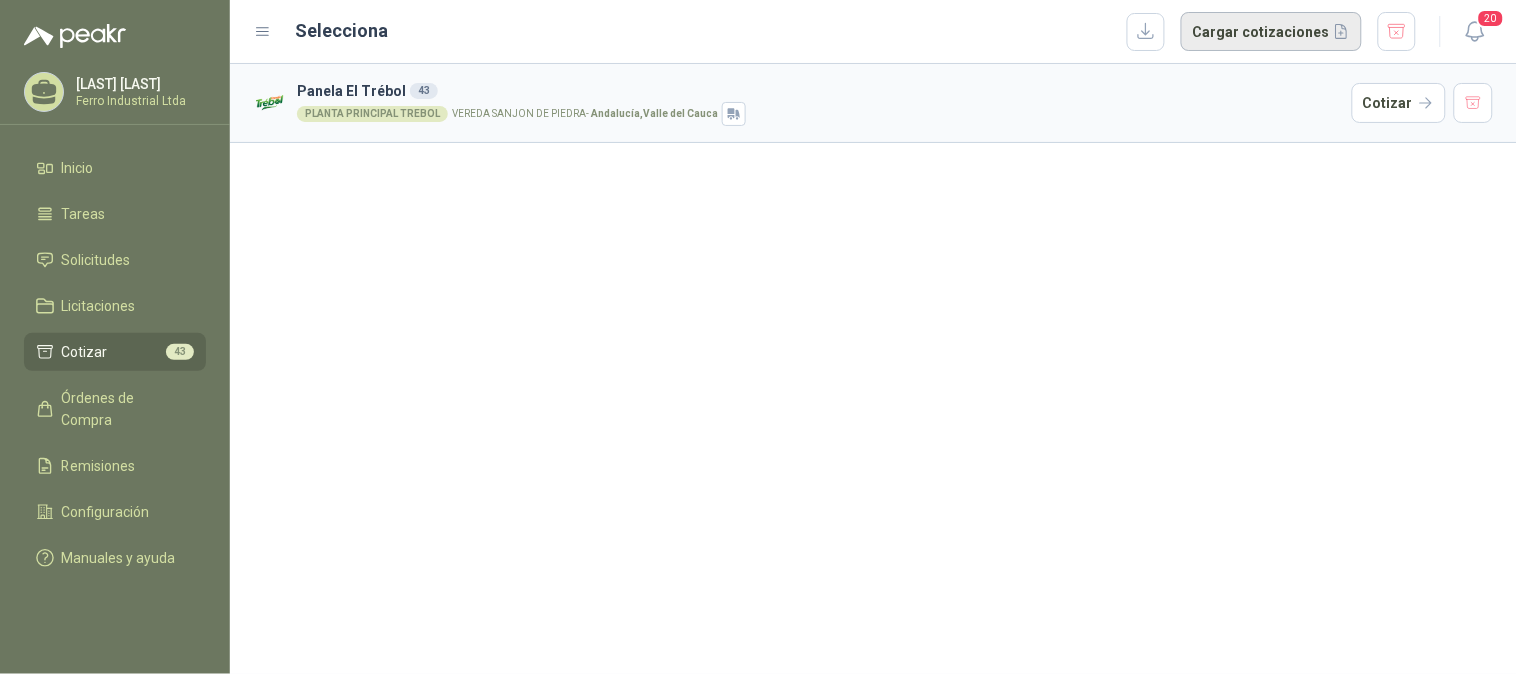 click on "Cargar cotizaciones" at bounding box center [1271, 32] 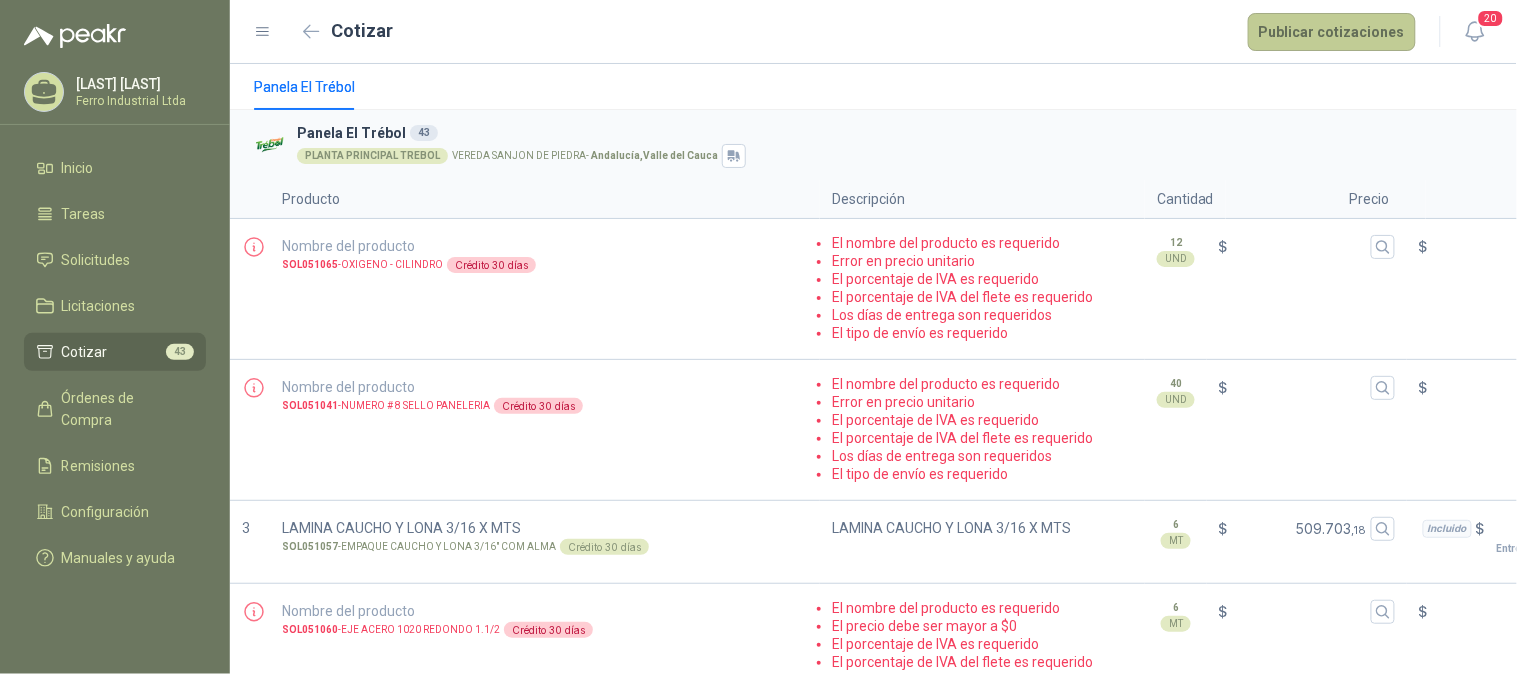click on "Publicar cotizaciones" at bounding box center [1332, 32] 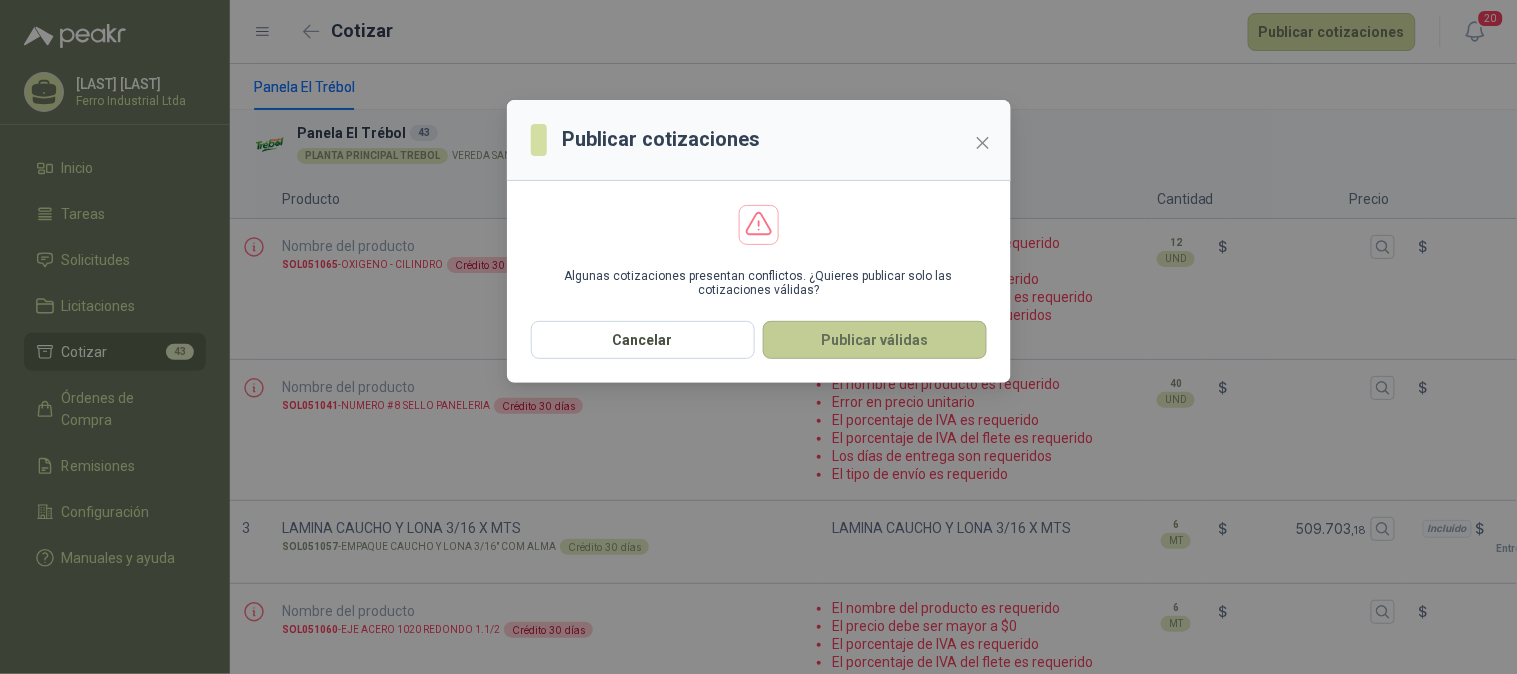 click on "Publicar válidas" at bounding box center (875, 340) 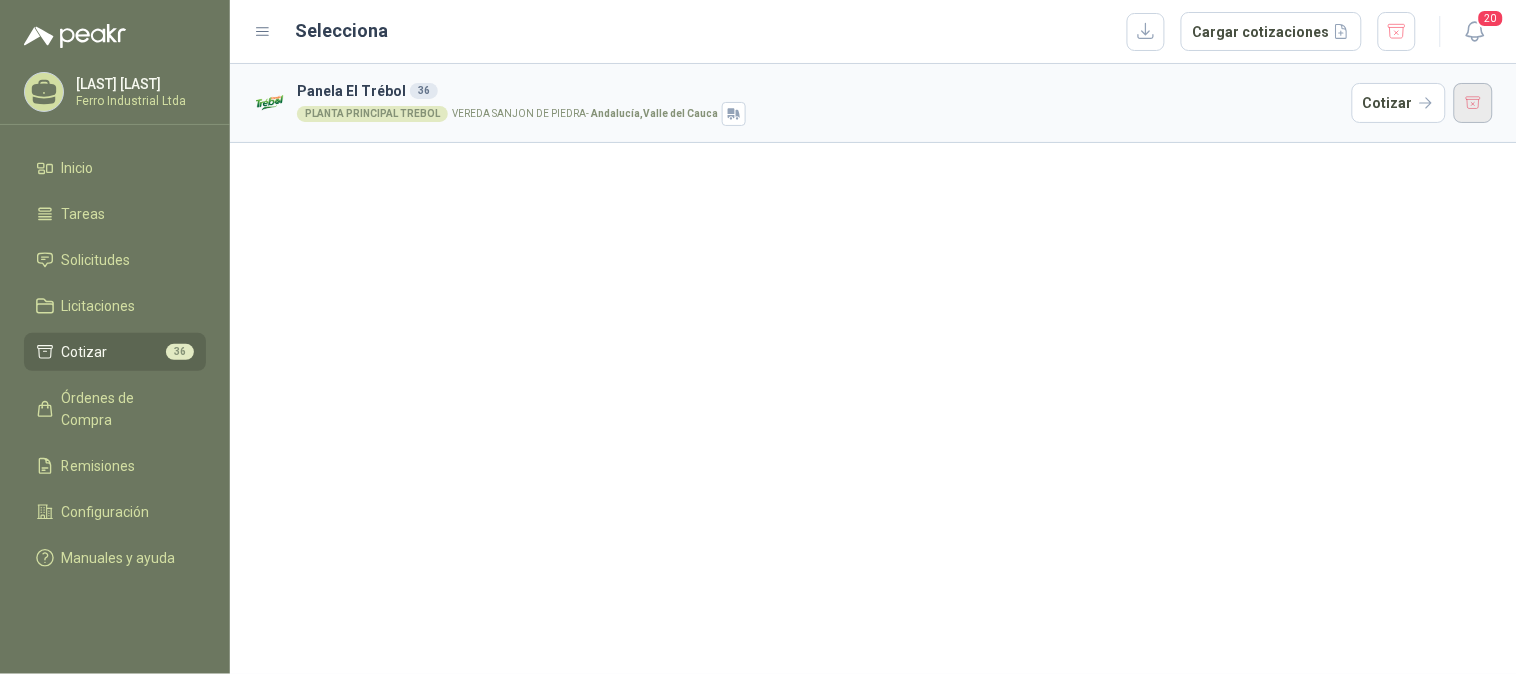 click at bounding box center (1474, 103) 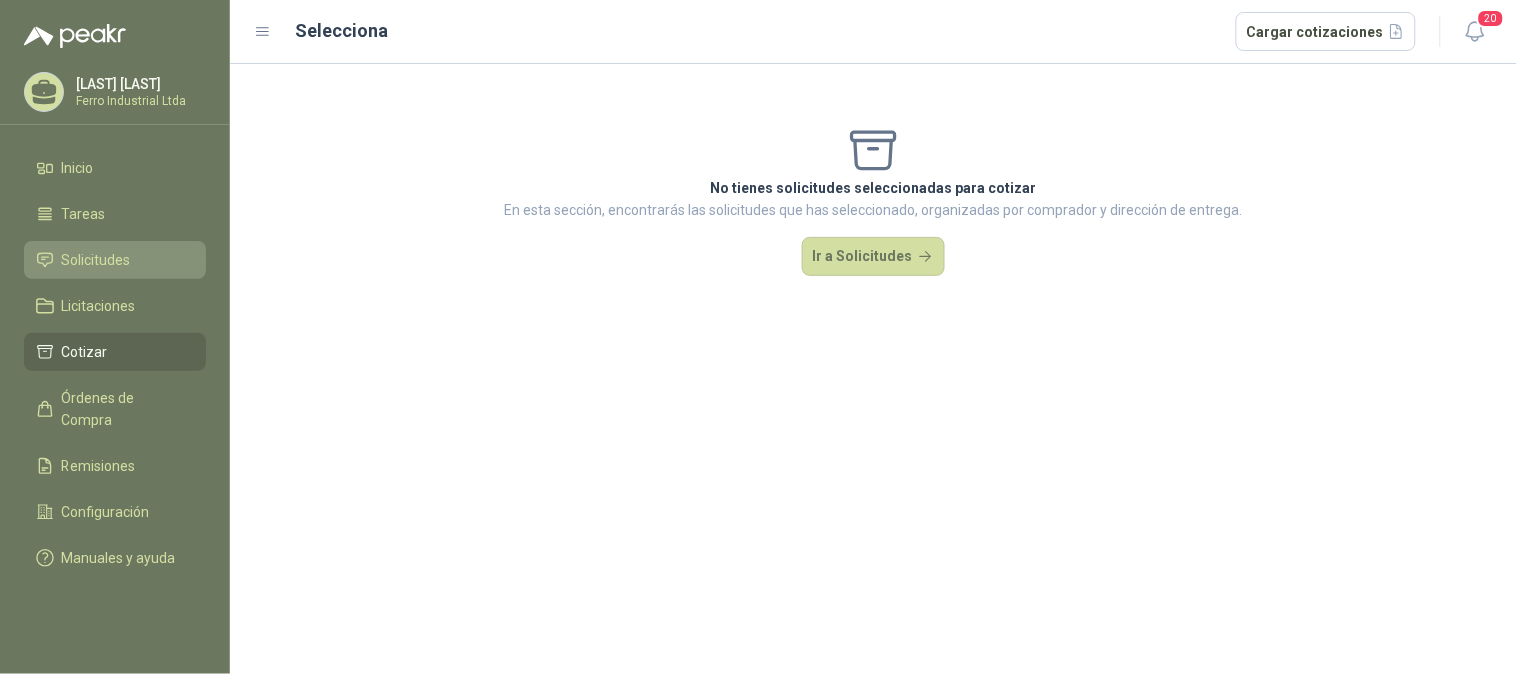 click on "Solicitudes" at bounding box center (96, 260) 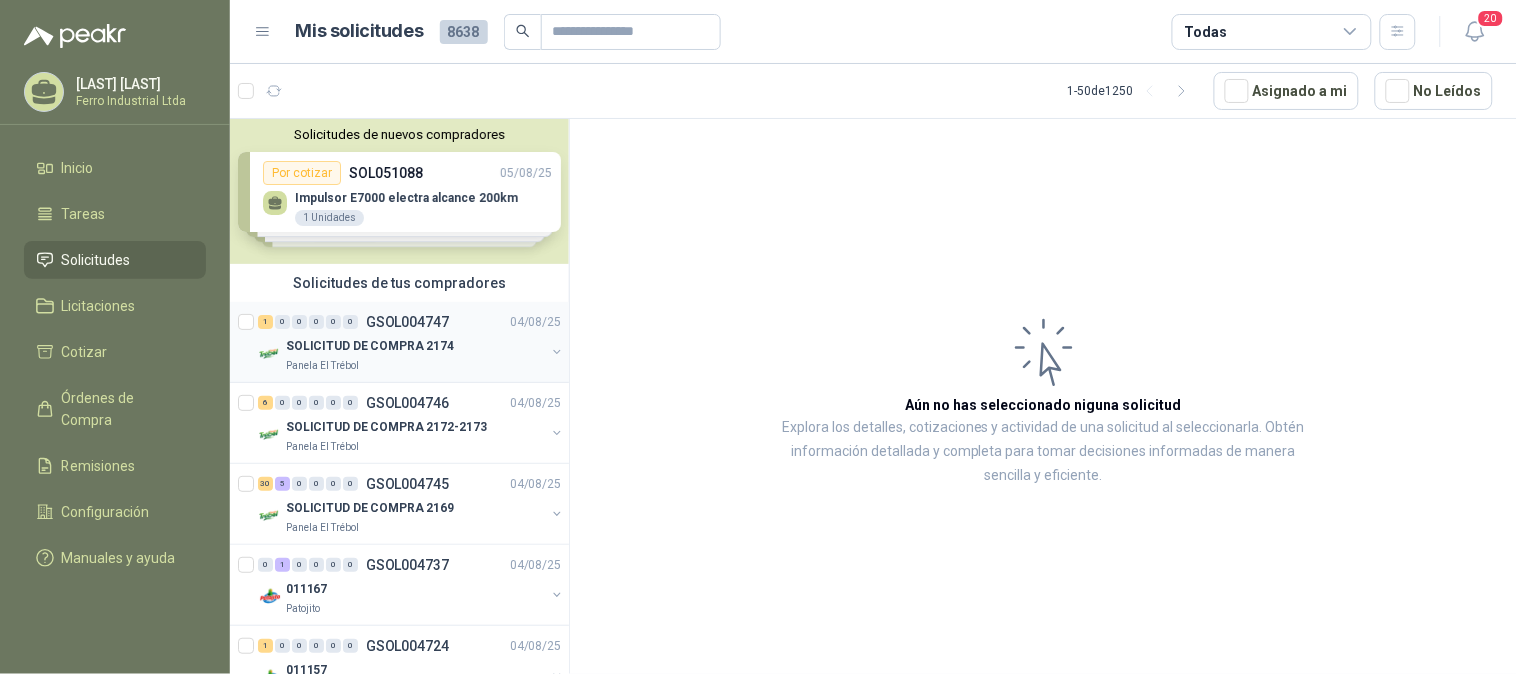 click on "SOLICITUD DE COMPRA 2174" at bounding box center [415, 346] 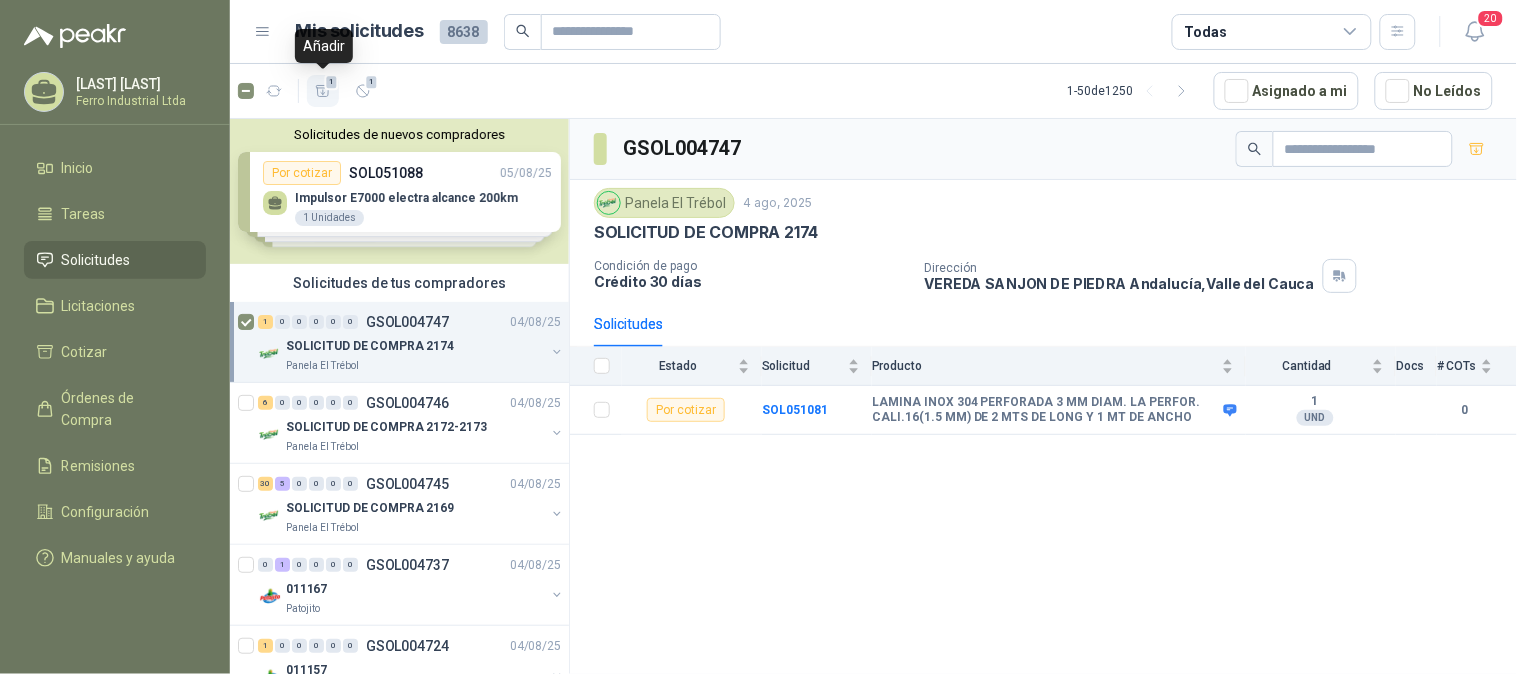 click 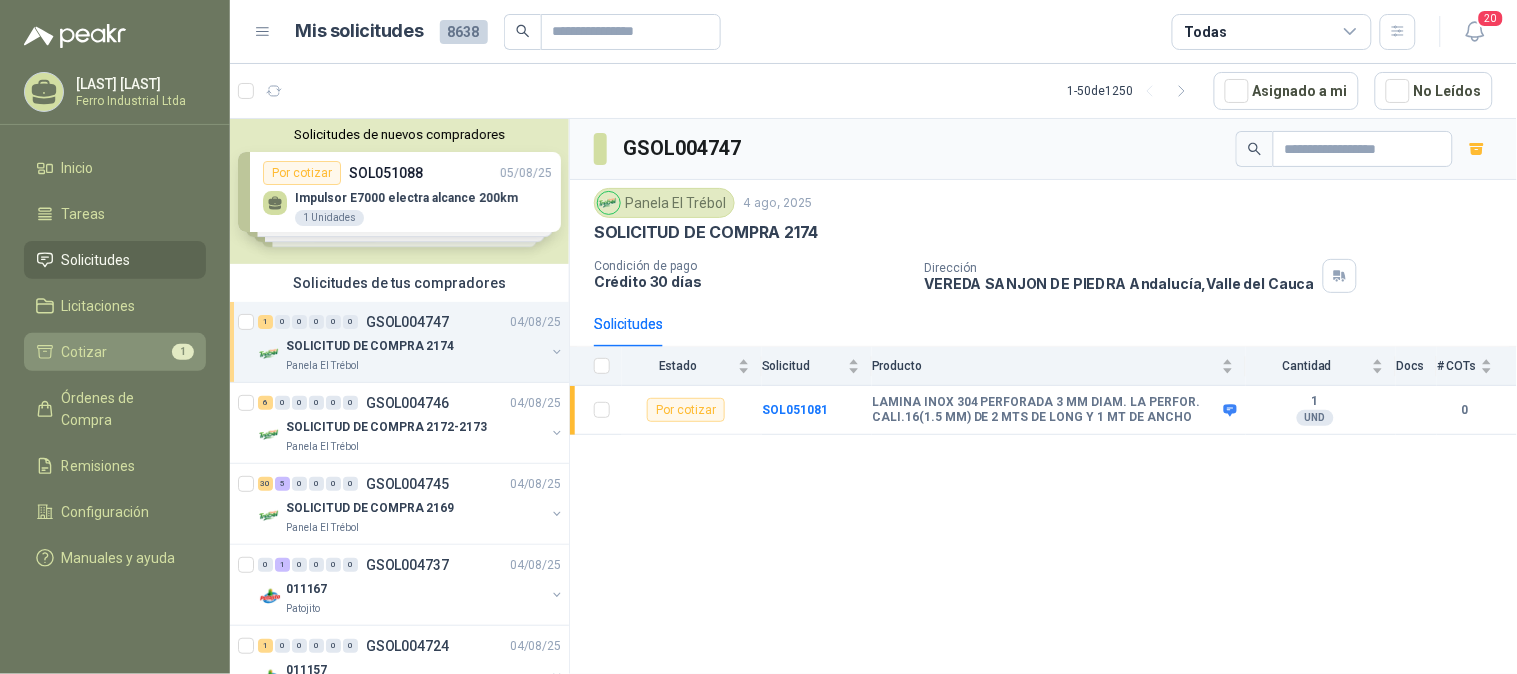 click on "Cotizar" at bounding box center (85, 352) 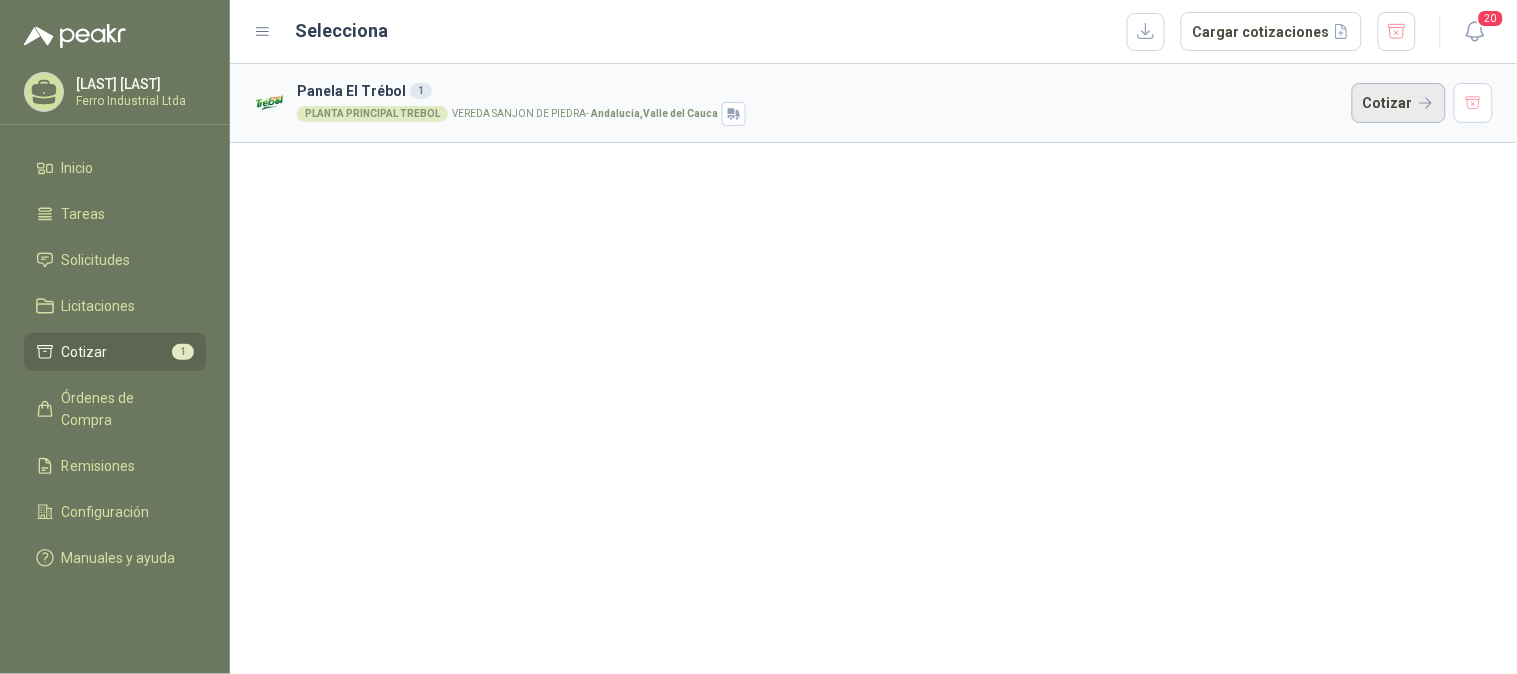 click on "Cotizar" at bounding box center [1399, 103] 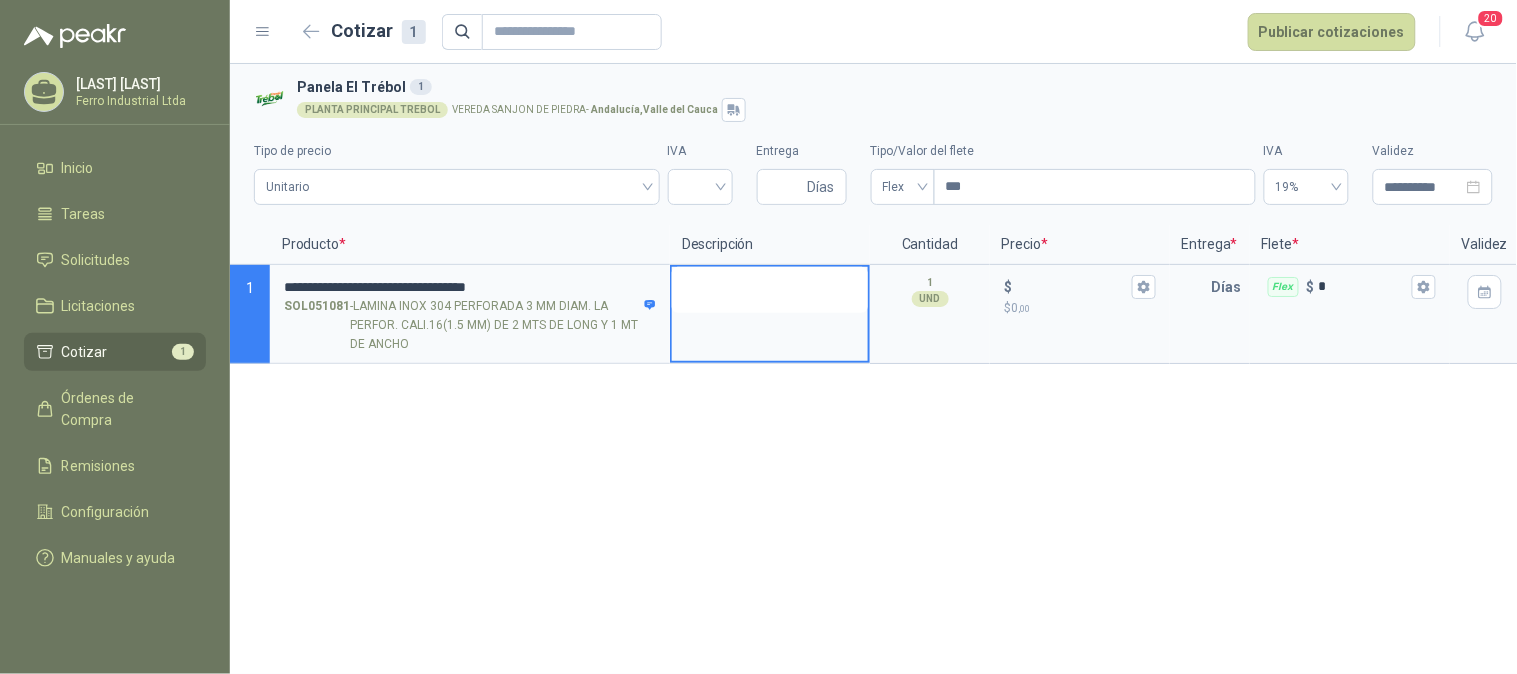 click at bounding box center (770, 290) 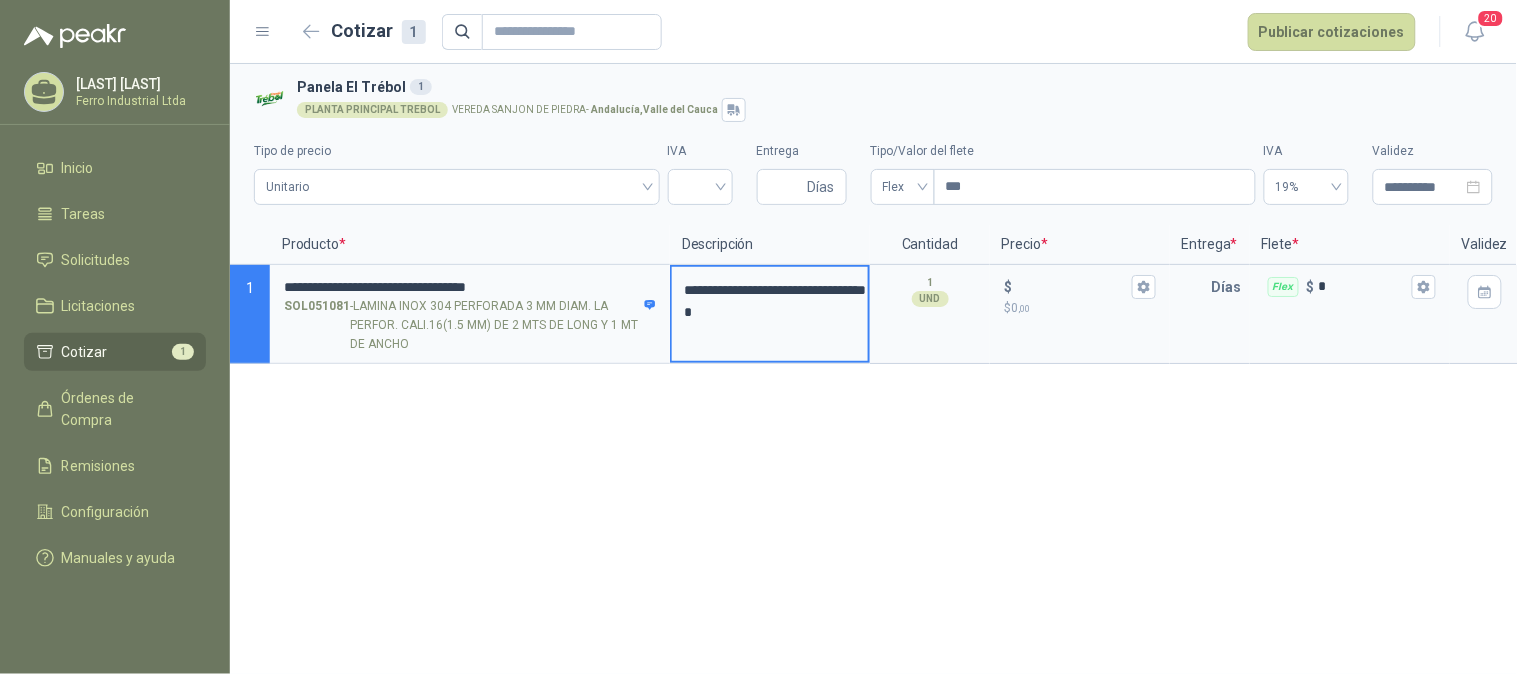 type 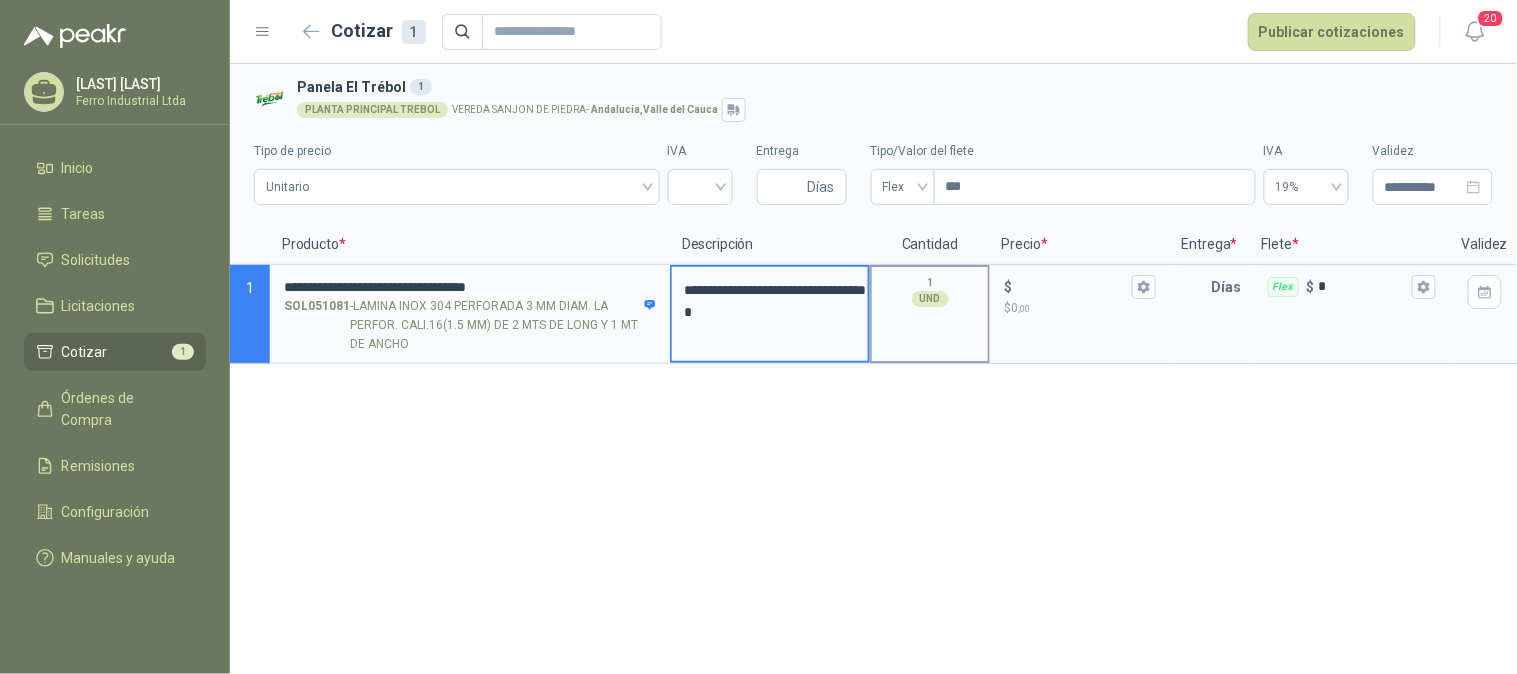 click on "1 UND" at bounding box center [930, 291] 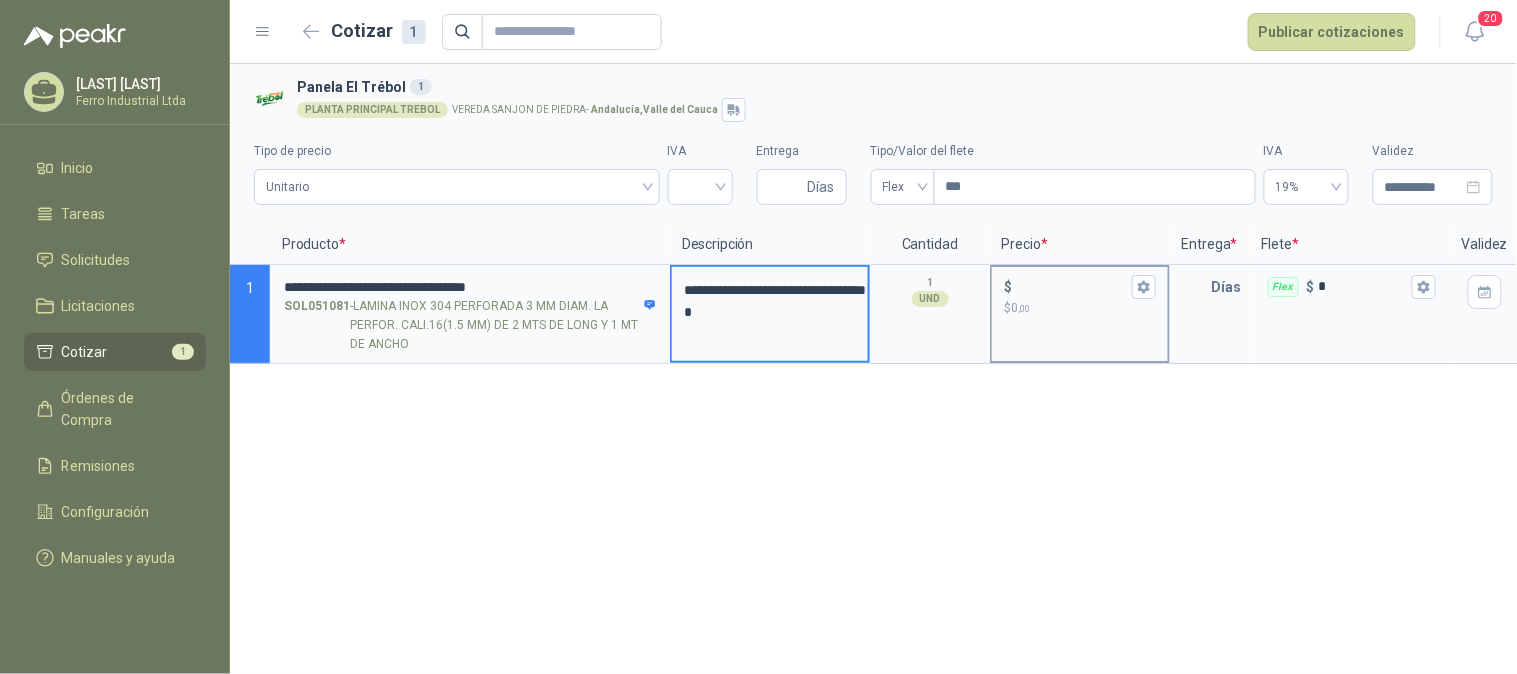 click on "$ $  0 ,00" at bounding box center (1072, 286) 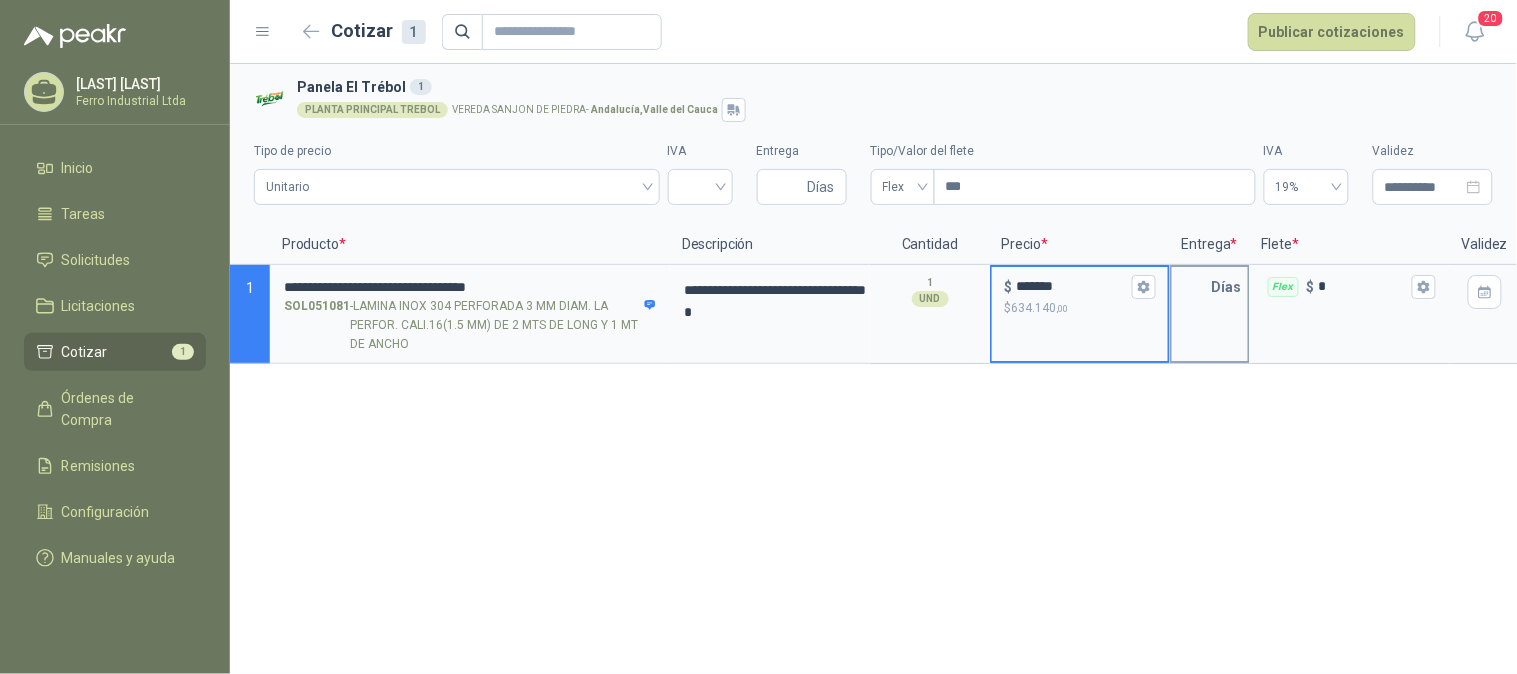 type on "*******" 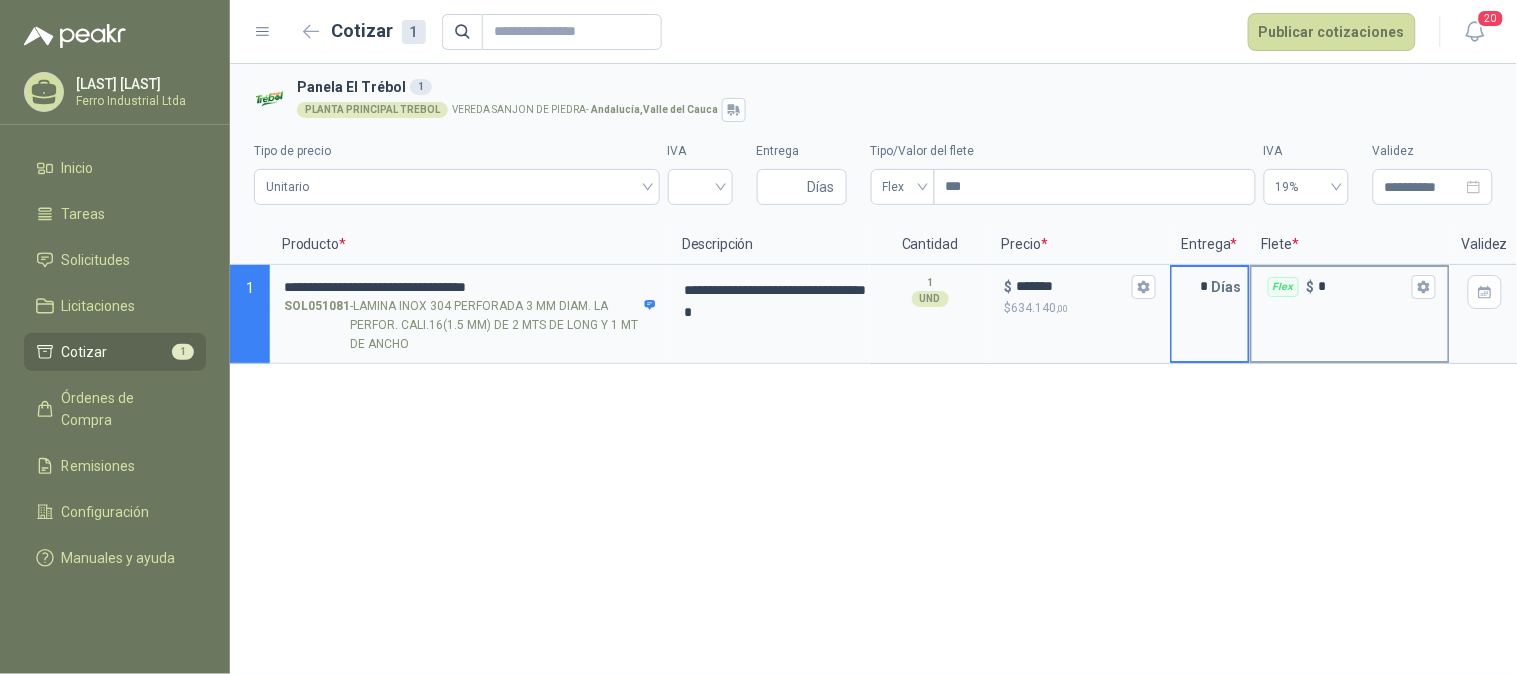 type on "*" 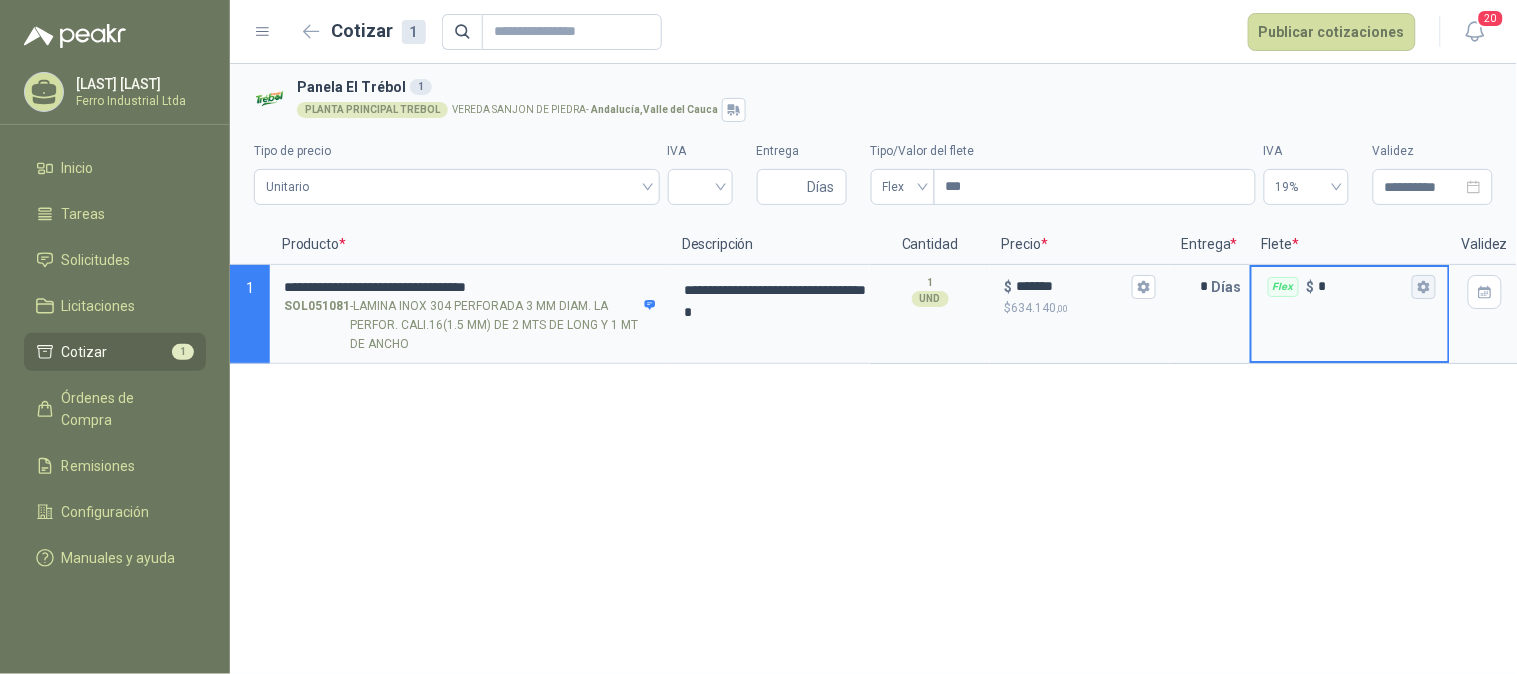 click 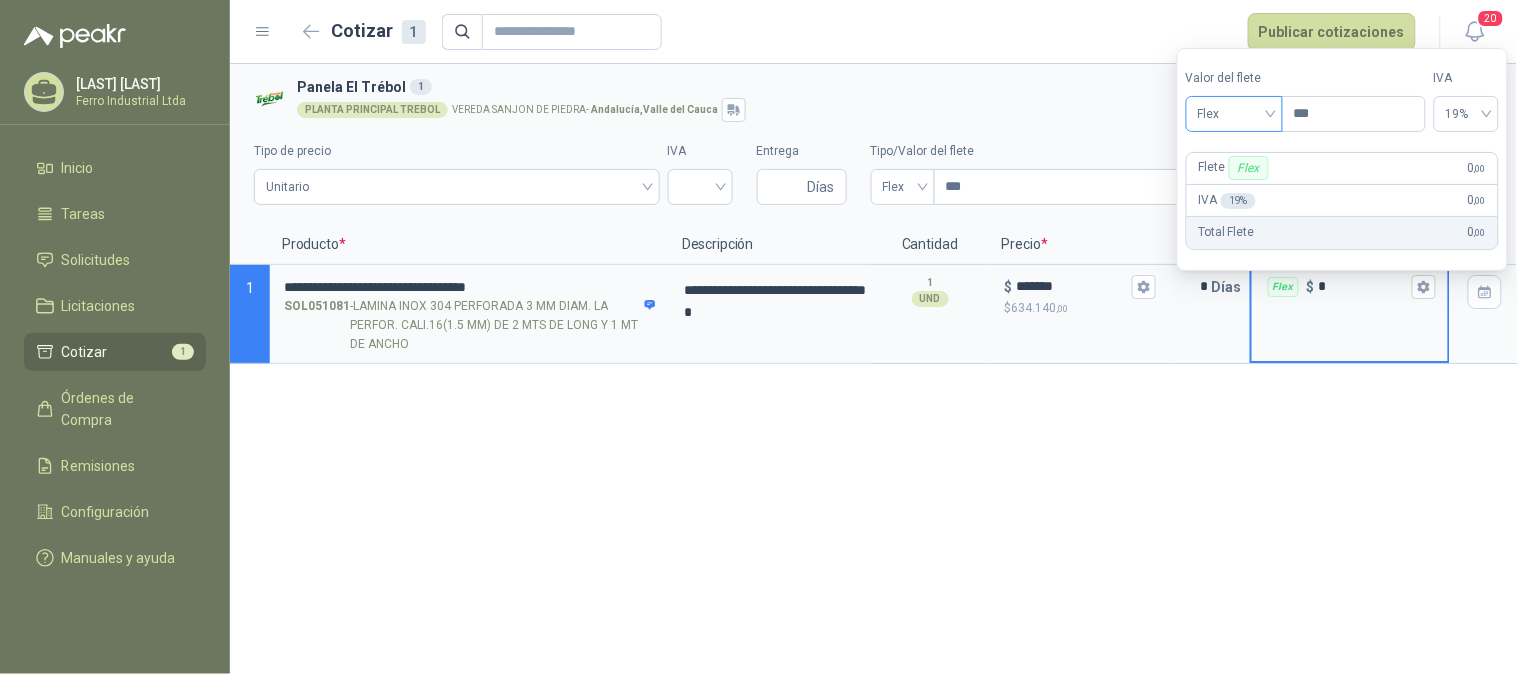 click on "Flex" at bounding box center [1234, 114] 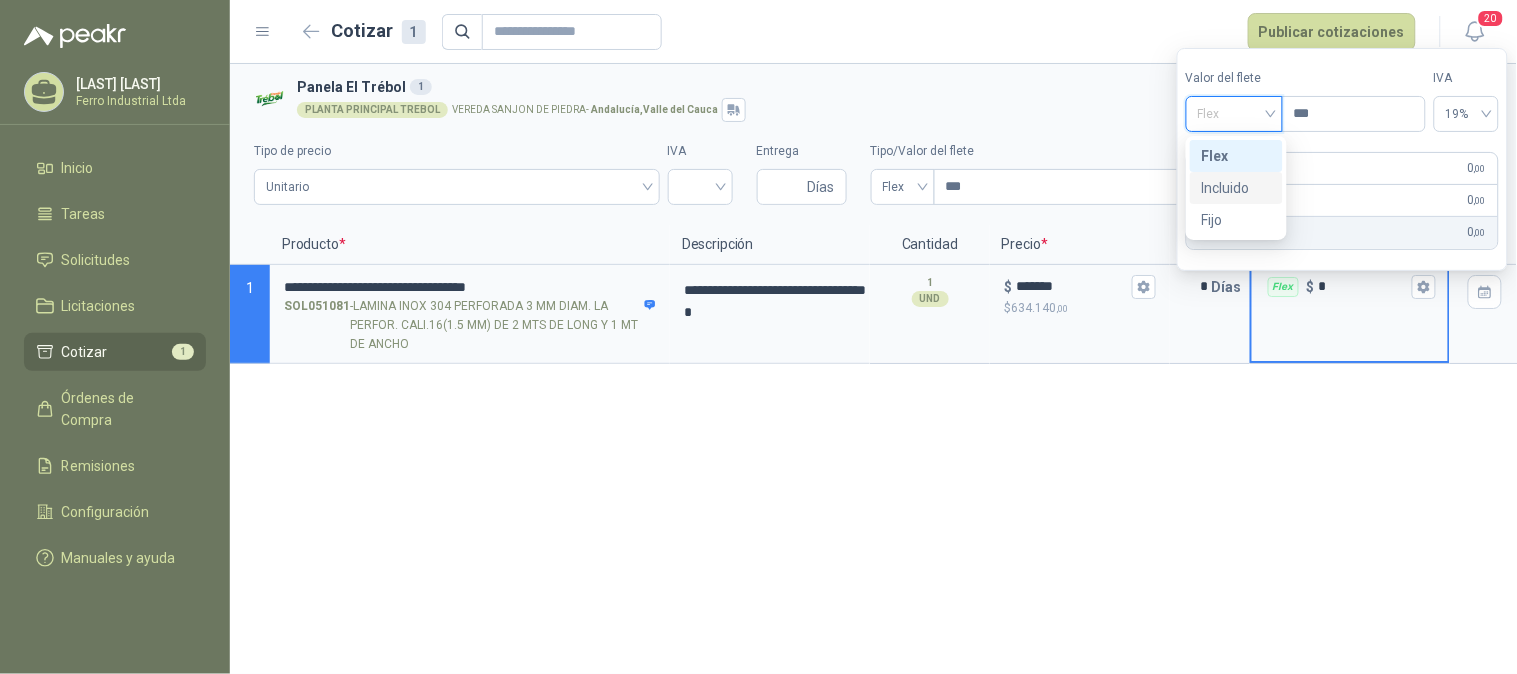 click on "Incluido" at bounding box center (1236, 188) 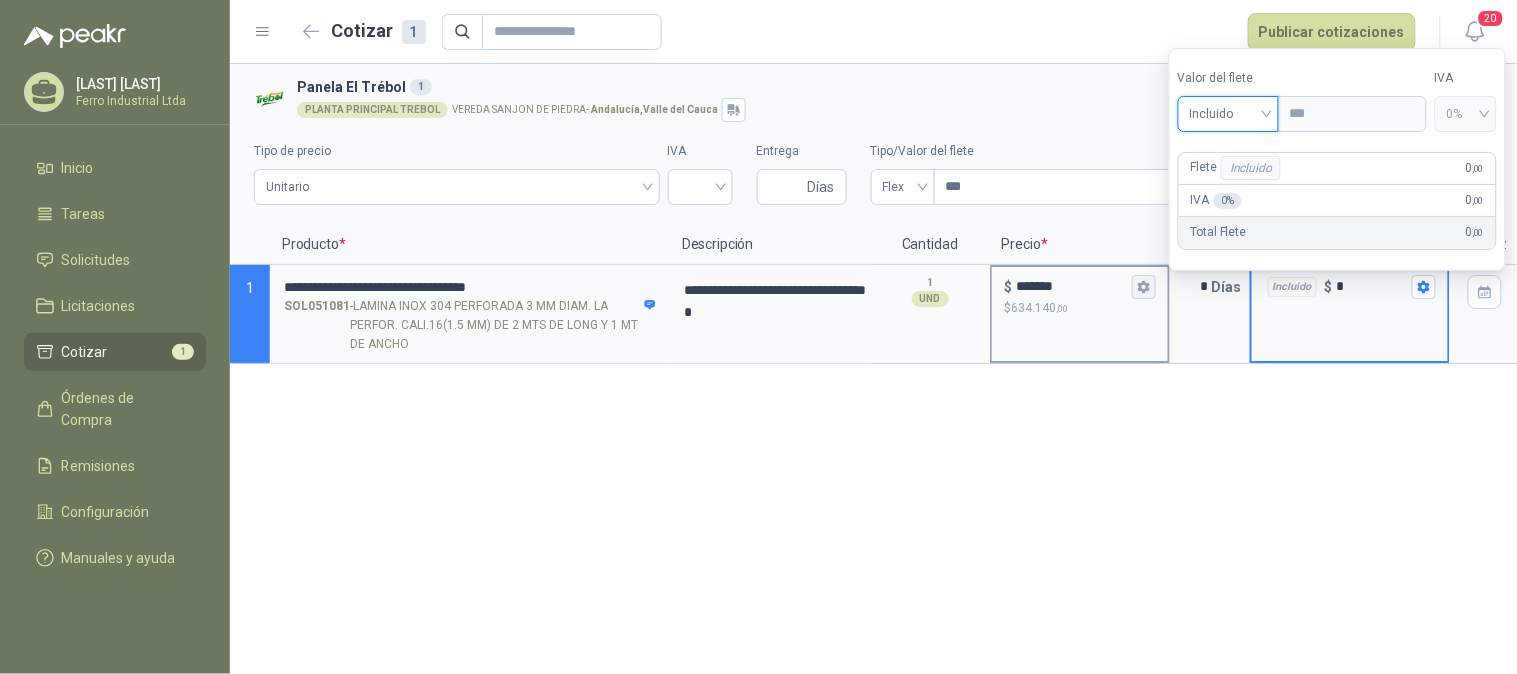 drag, startPoint x: 1091, startPoint y: 296, endPoint x: 1131, endPoint y: 287, distance: 41 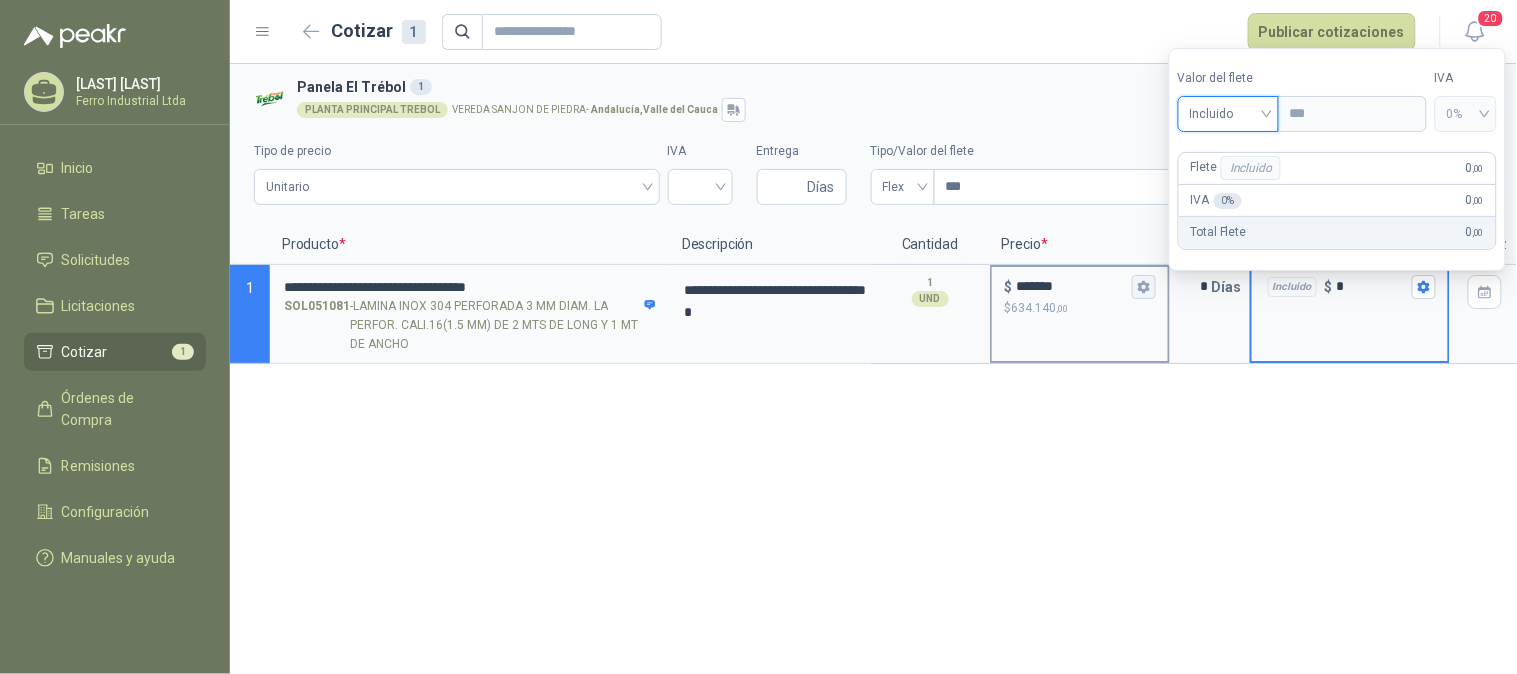 click on "$ *******" at bounding box center [1080, 287] 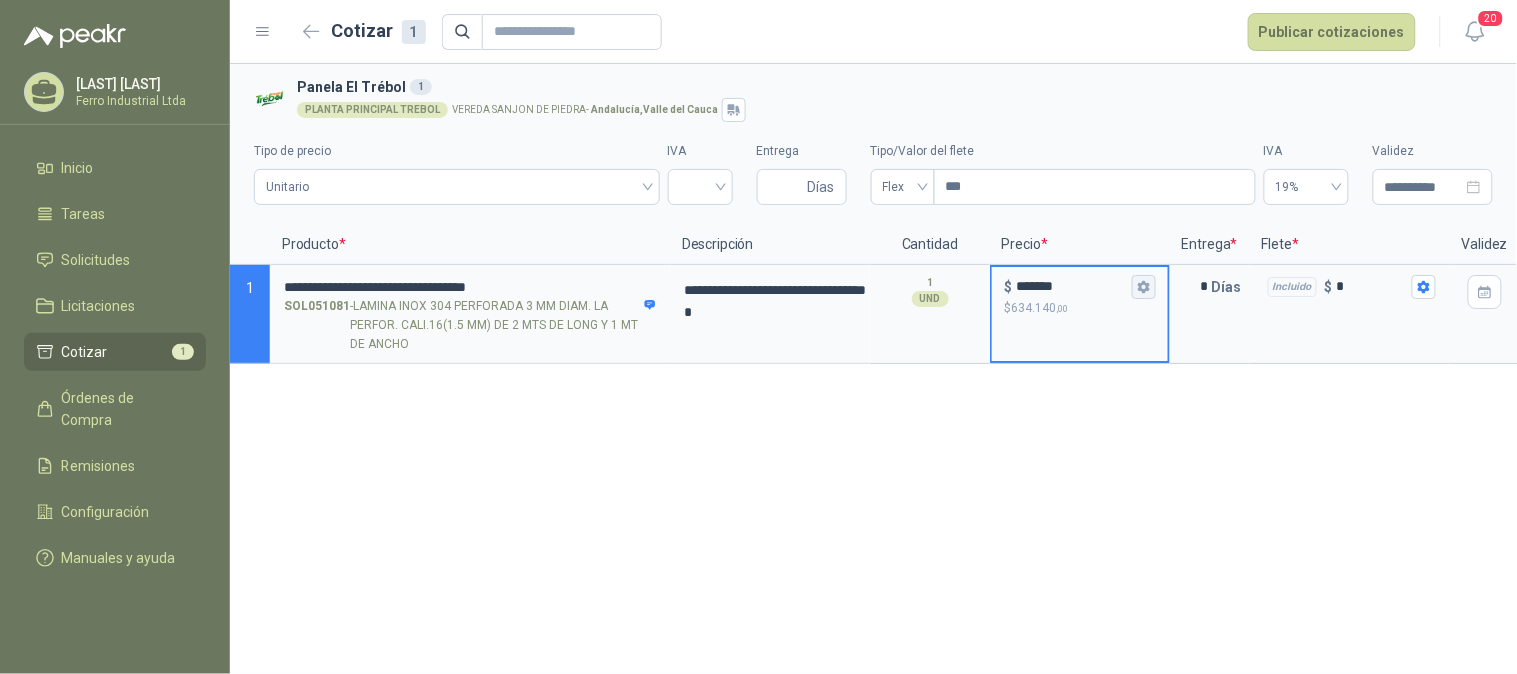 click on "$ ******* $  634.140 ,00" at bounding box center (1144, 287) 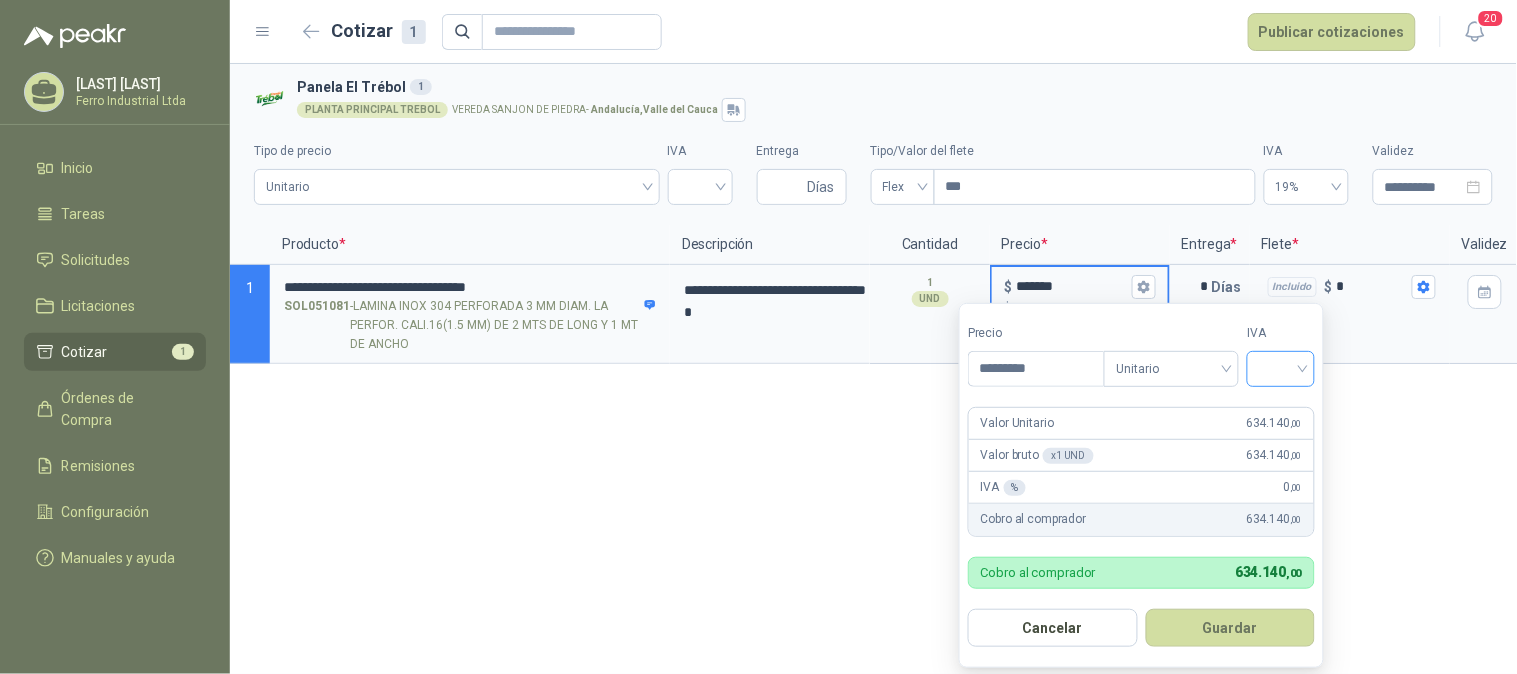 click at bounding box center (1281, 367) 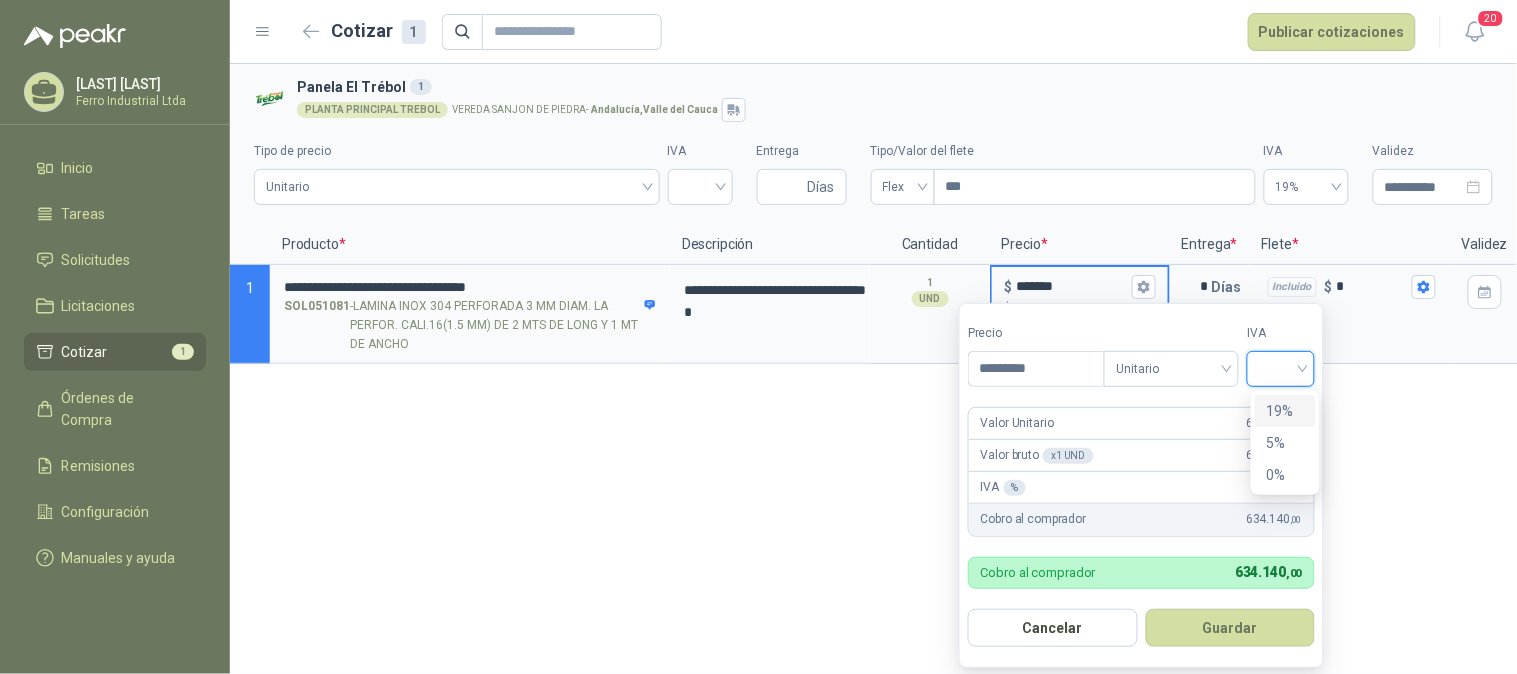 drag, startPoint x: 1288, startPoint y: 415, endPoint x: 1297, endPoint y: 458, distance: 43.931767 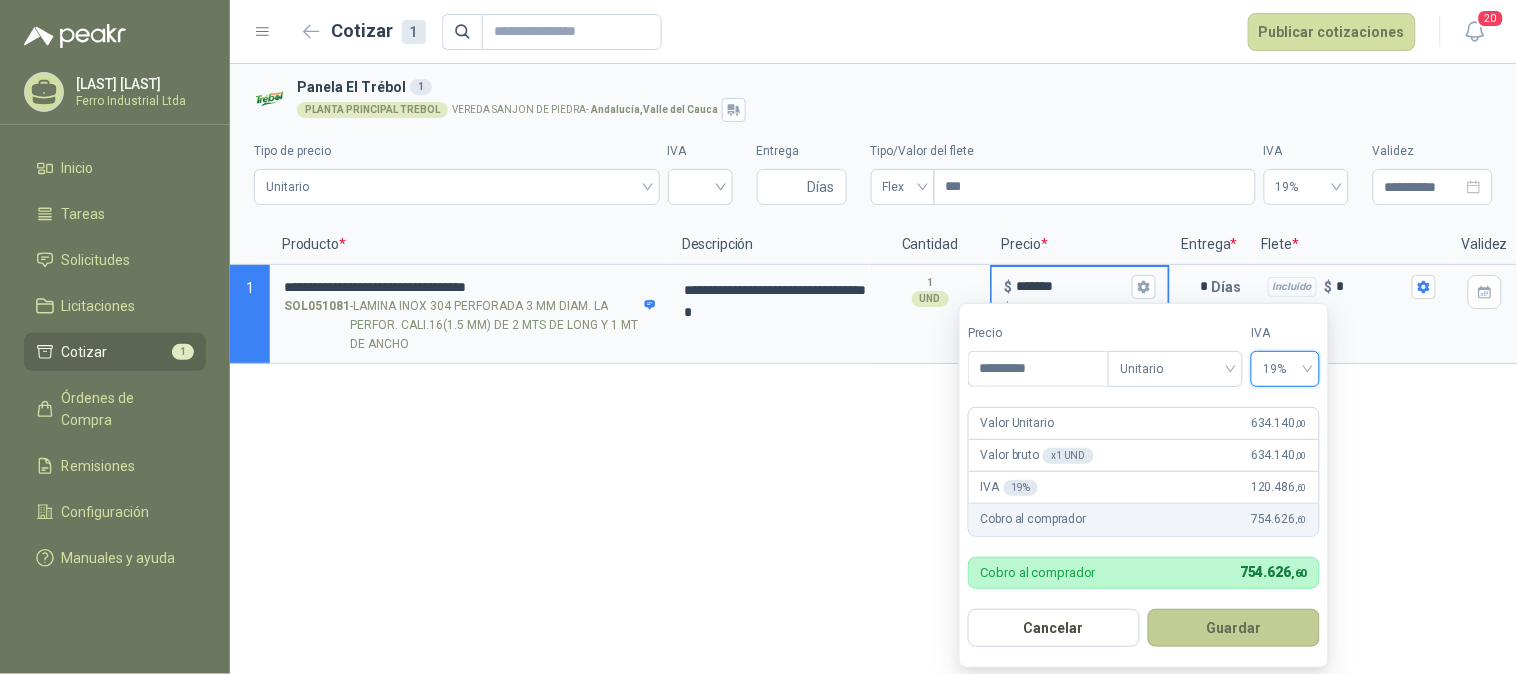click on "Guardar" at bounding box center (1234, 628) 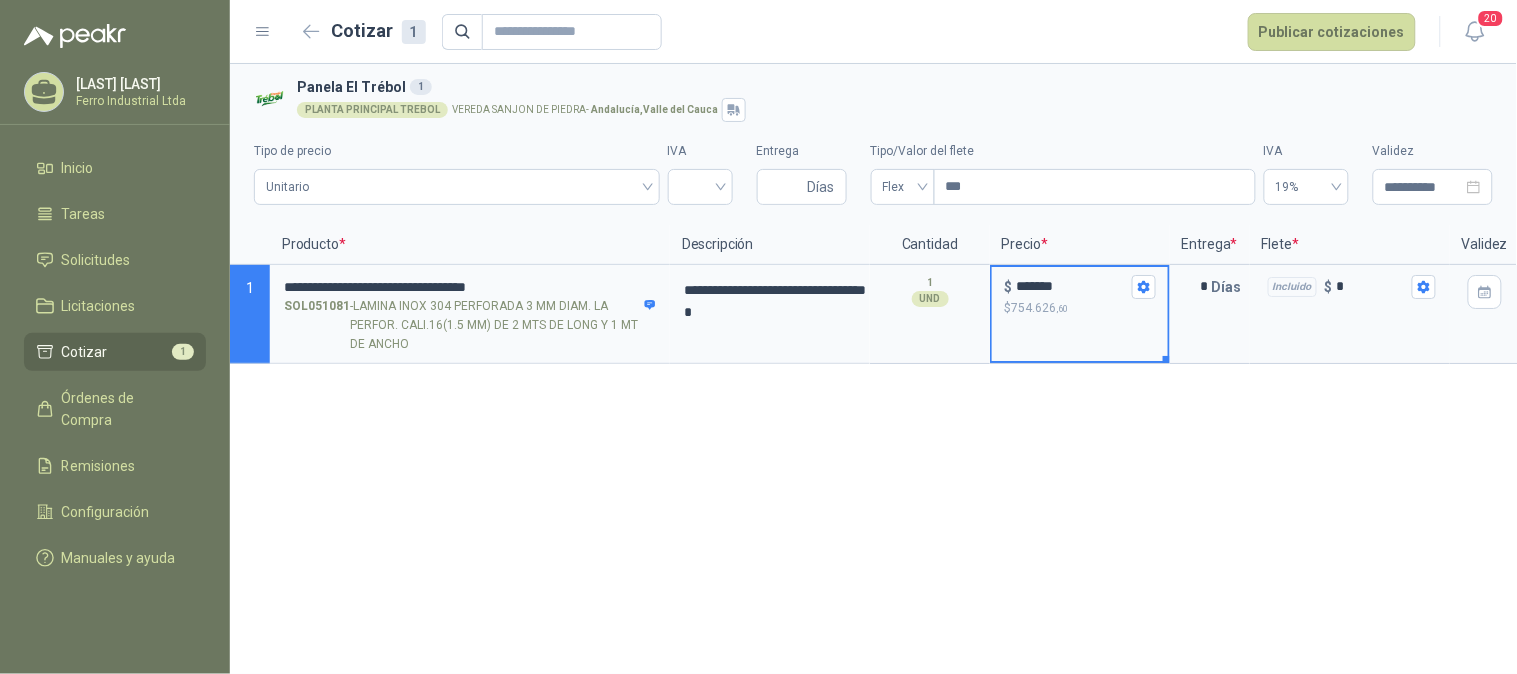 click on "**********" at bounding box center (873, 295) 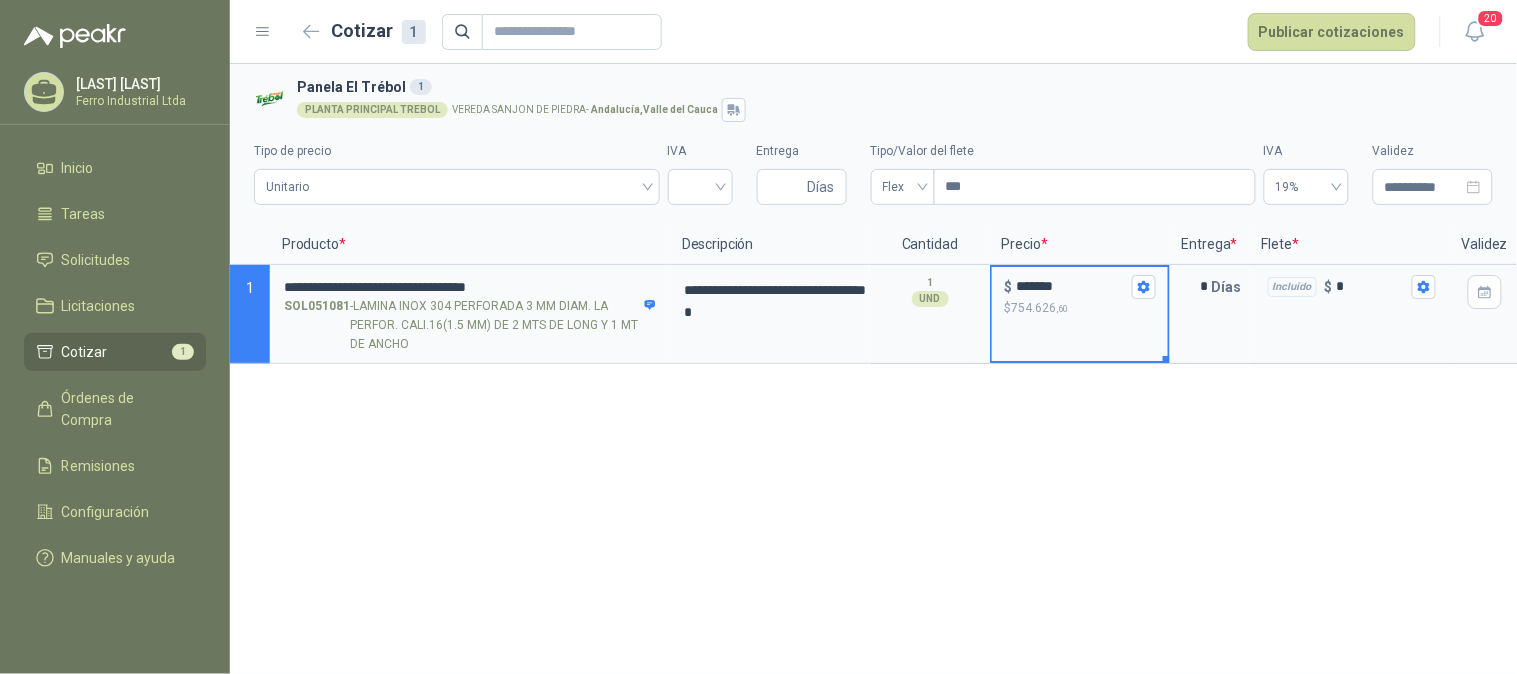 scroll, scrollTop: 0, scrollLeft: 107, axis: horizontal 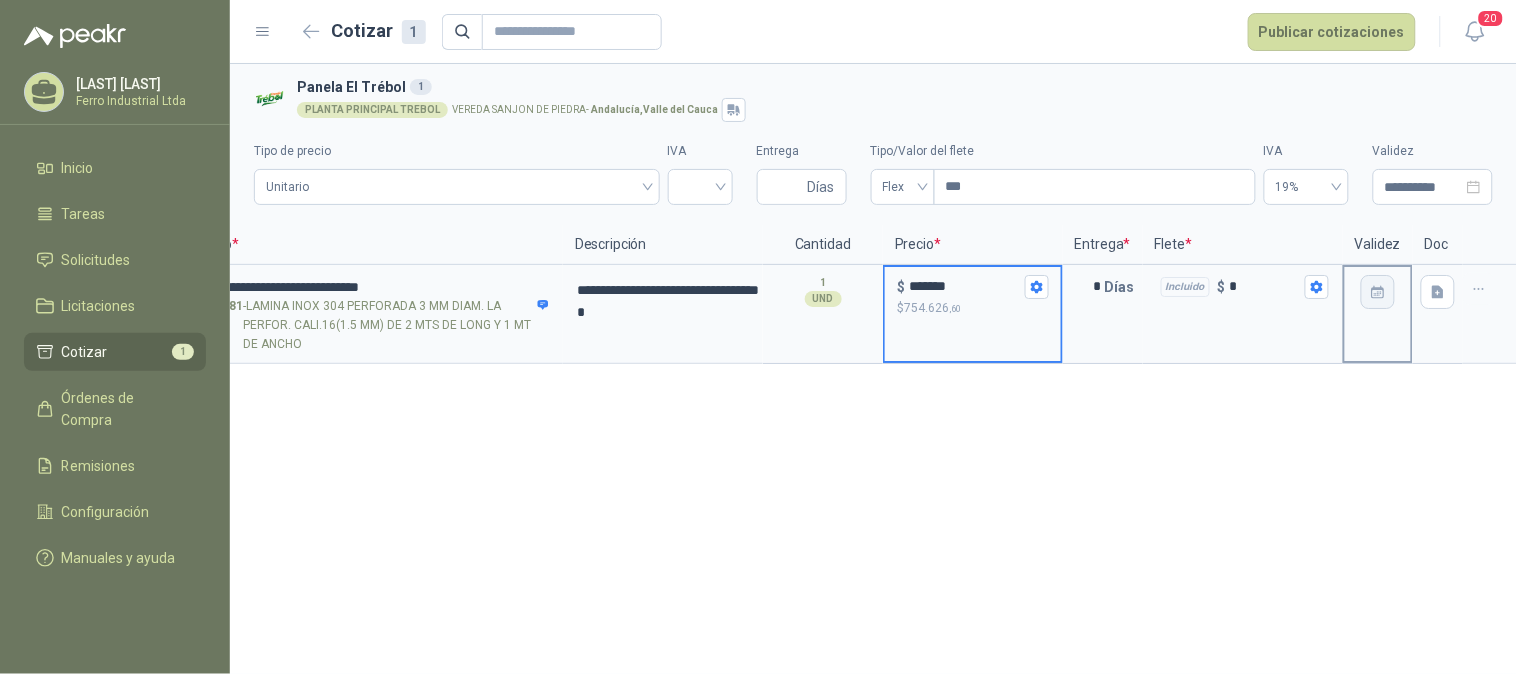 click 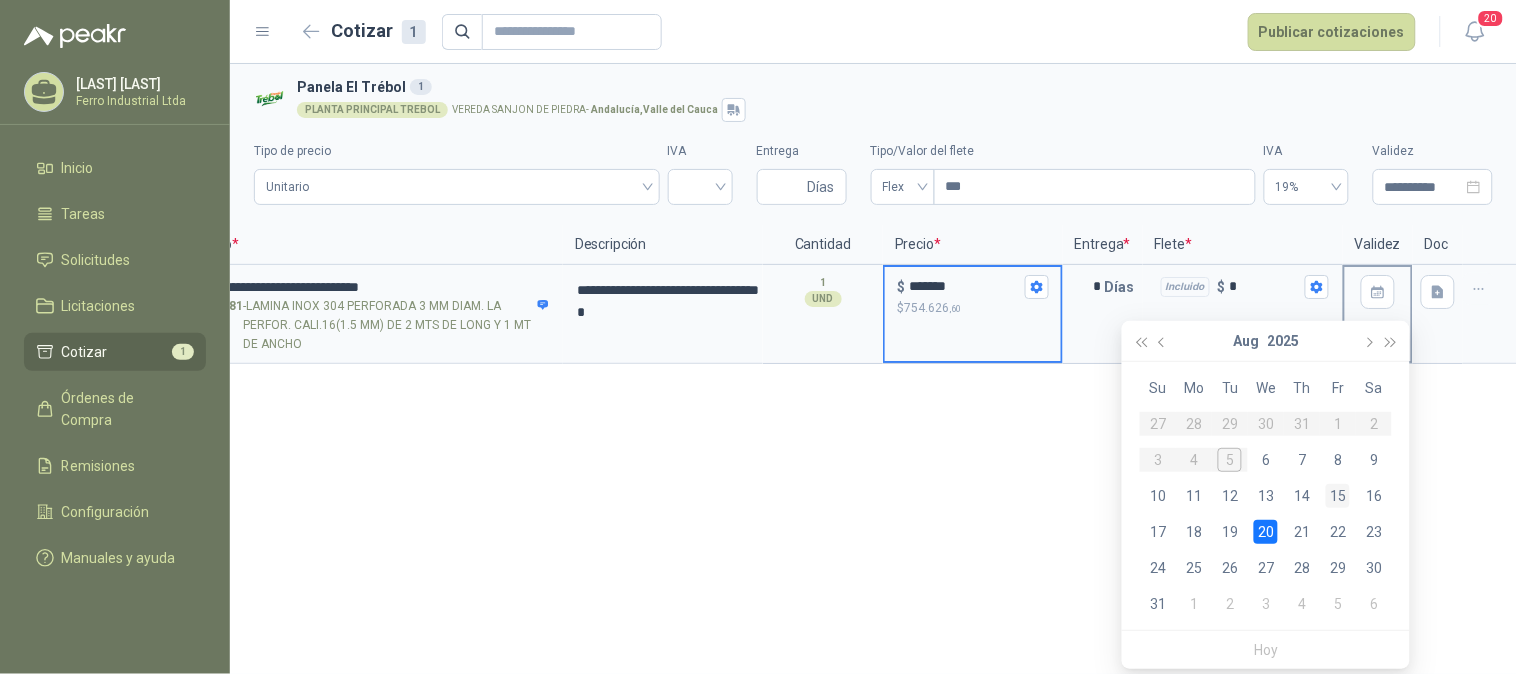 click on "15" at bounding box center [1338, 496] 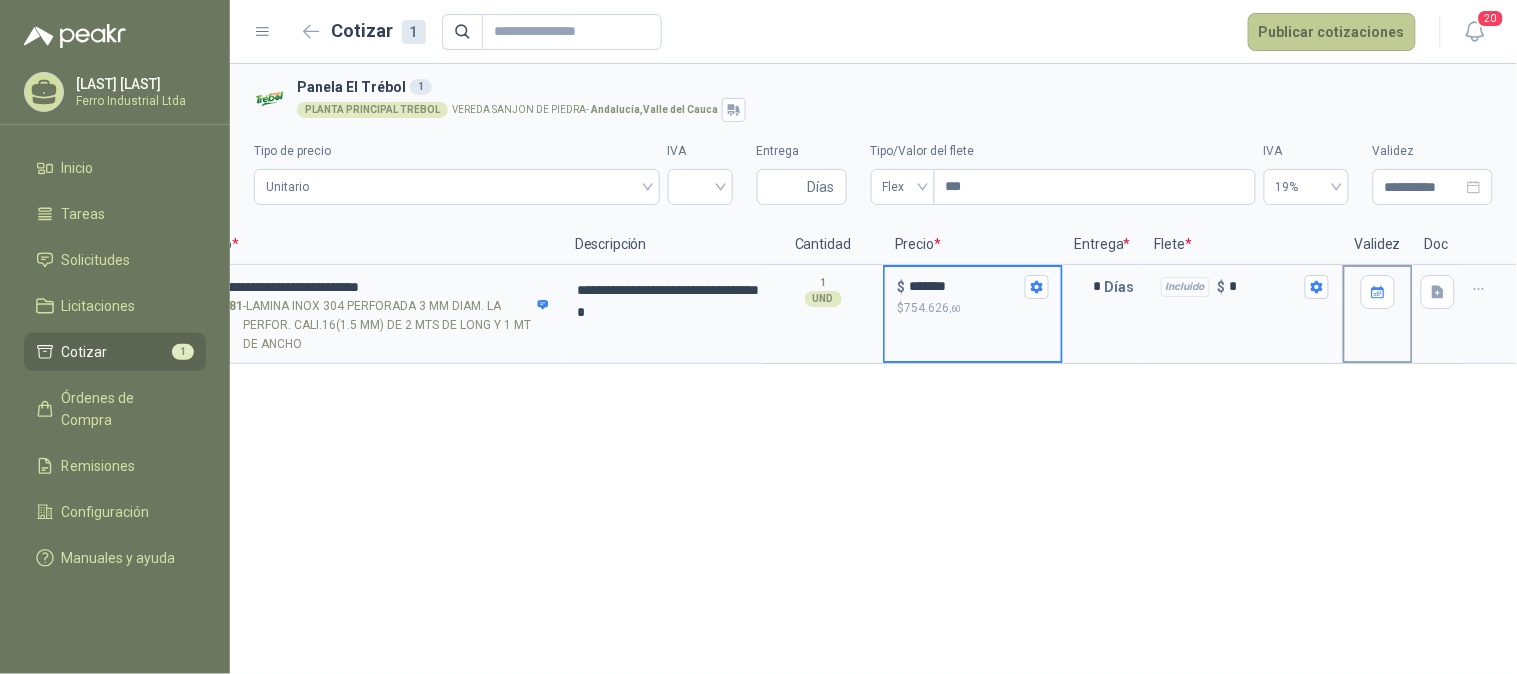 click on "Publicar cotizaciones" at bounding box center (1332, 32) 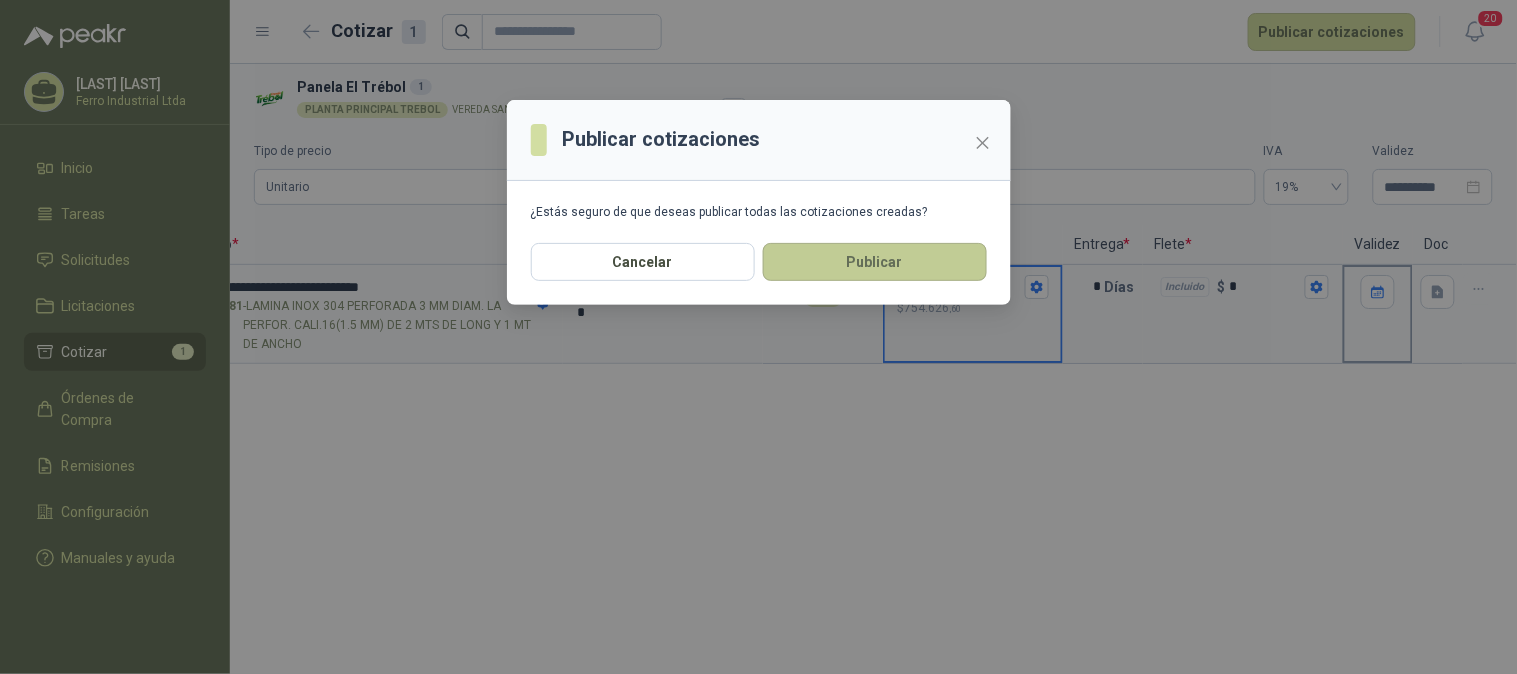 click on "Publicar" at bounding box center [875, 262] 